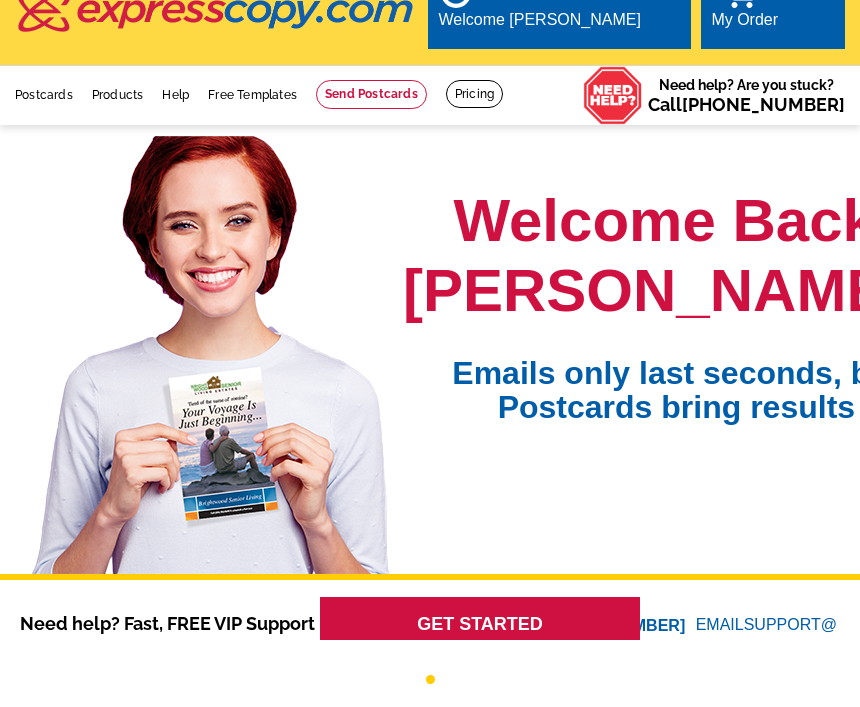 scroll, scrollTop: 16, scrollLeft: 0, axis: vertical 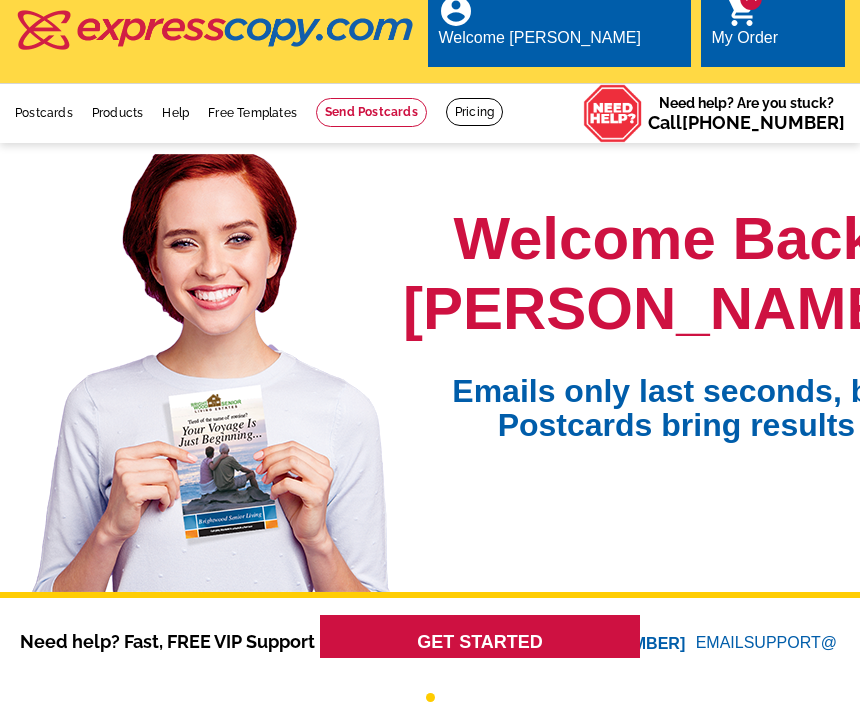 click on "My Order" at bounding box center (744, 43) 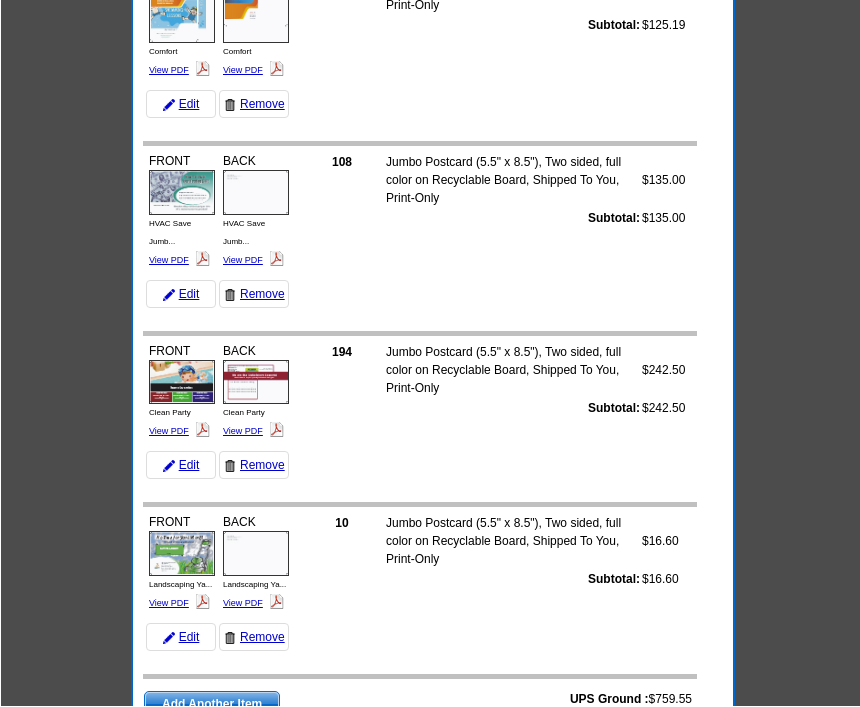 scroll, scrollTop: 12785, scrollLeft: 0, axis: vertical 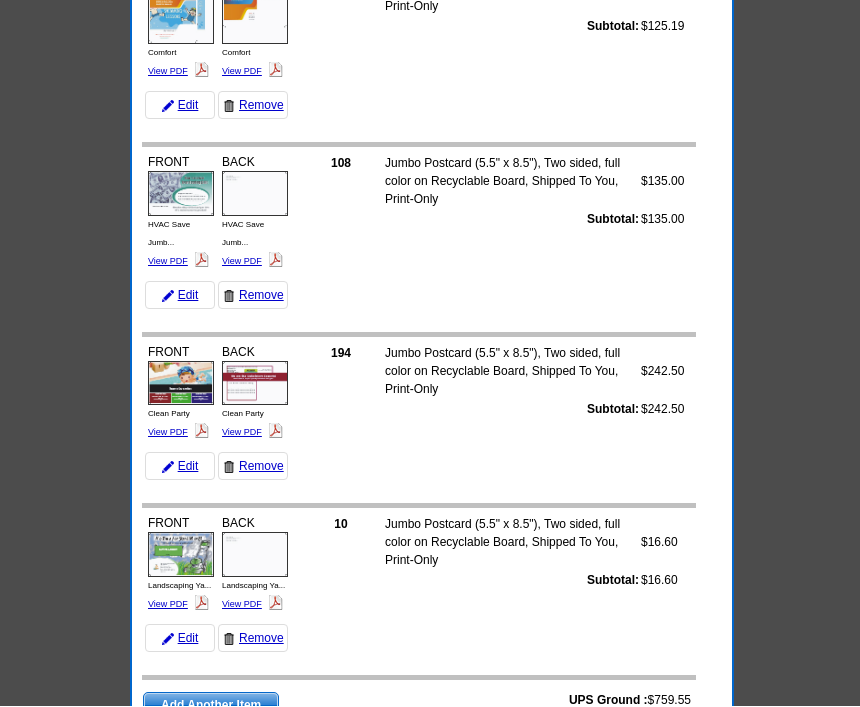 click on "Add Another Item" at bounding box center (211, 706) 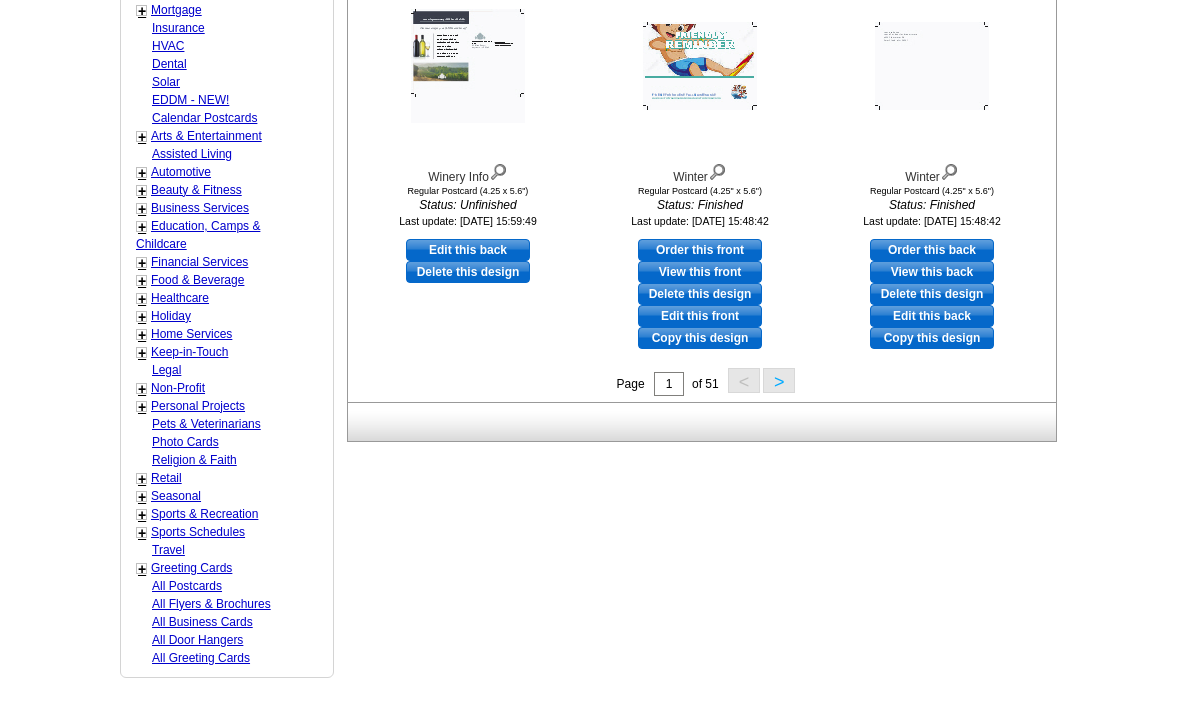 scroll, scrollTop: 807, scrollLeft: 0, axis: vertical 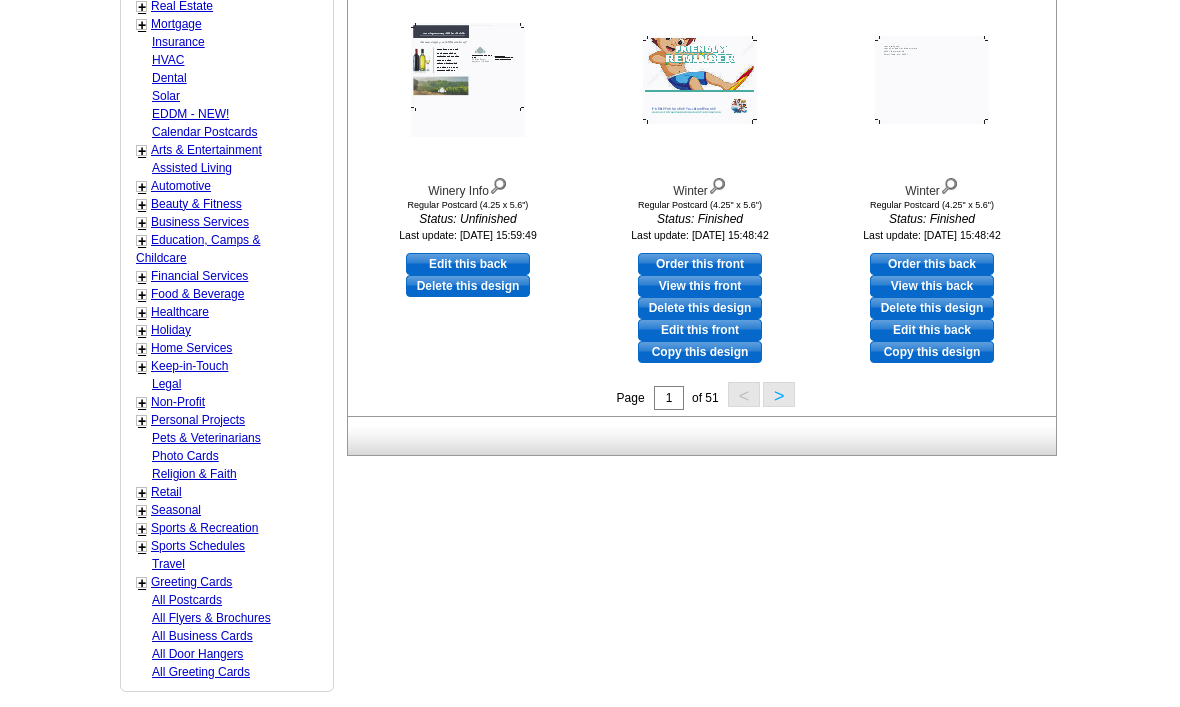 click on "Winter
Regular Postcard (4.25" x 5.6")
Status: Finished
Last update: [DATE] 15:48:42" at bounding box center [700, 117] 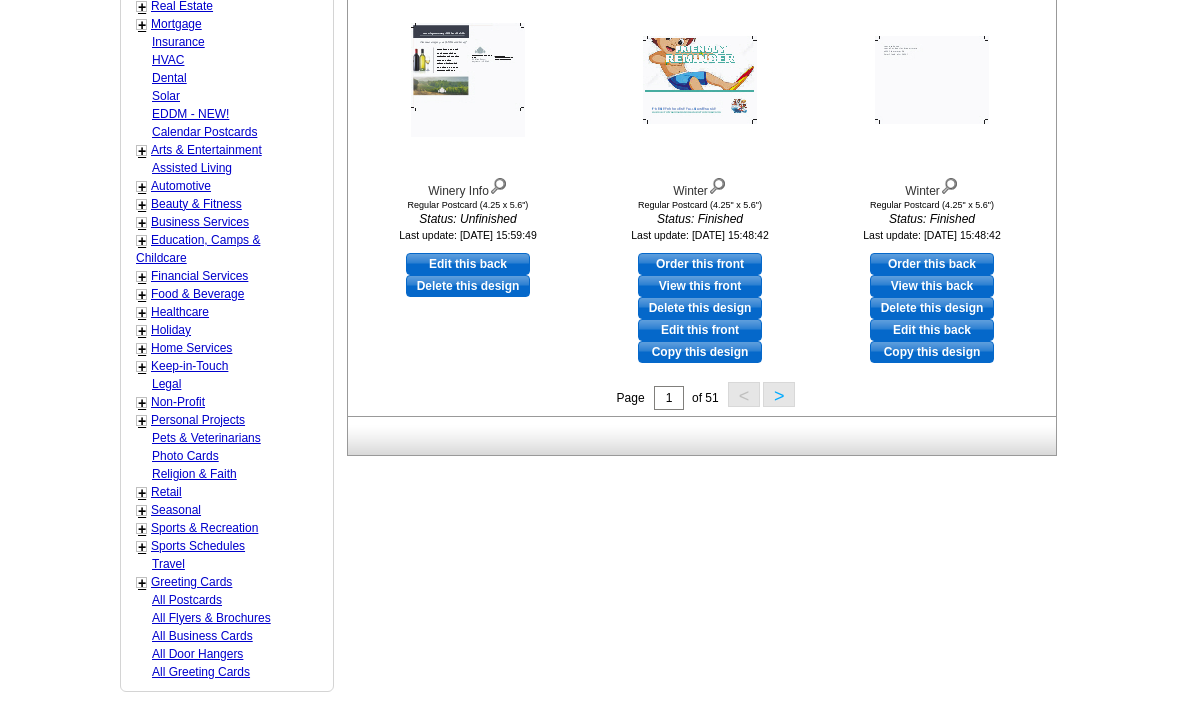 click on "Order this front" at bounding box center [700, 264] 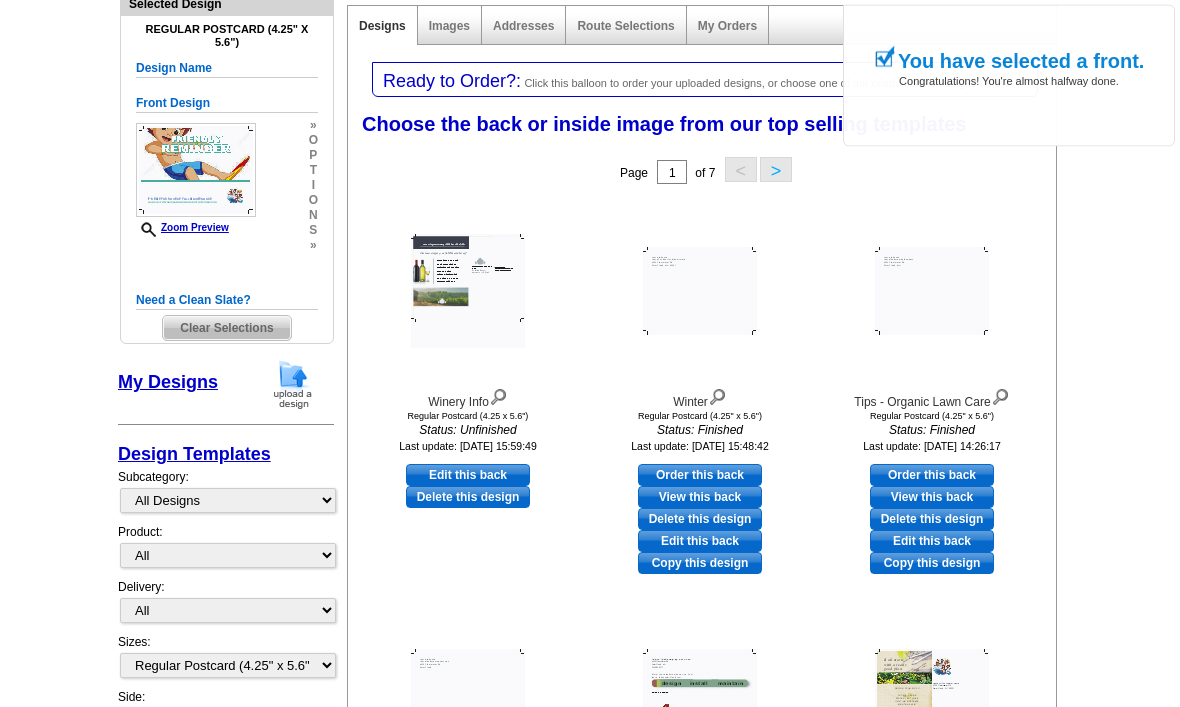 scroll, scrollTop: 264, scrollLeft: 0, axis: vertical 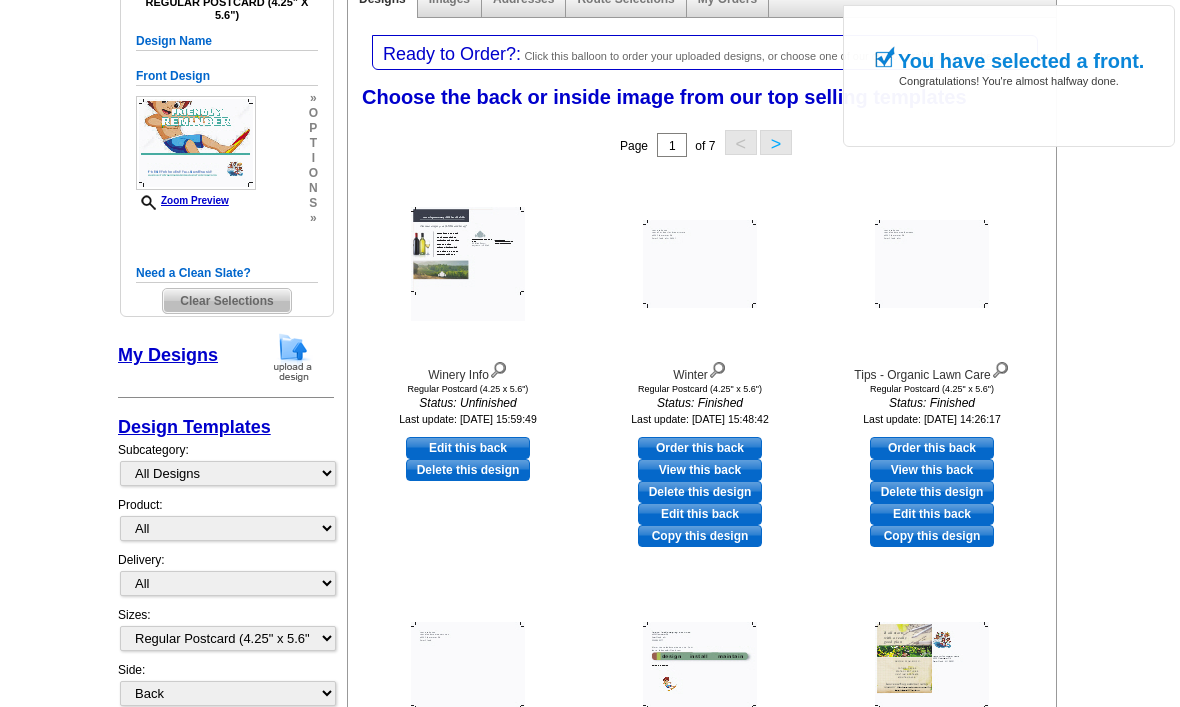 click on "Order this back" at bounding box center (700, 448) 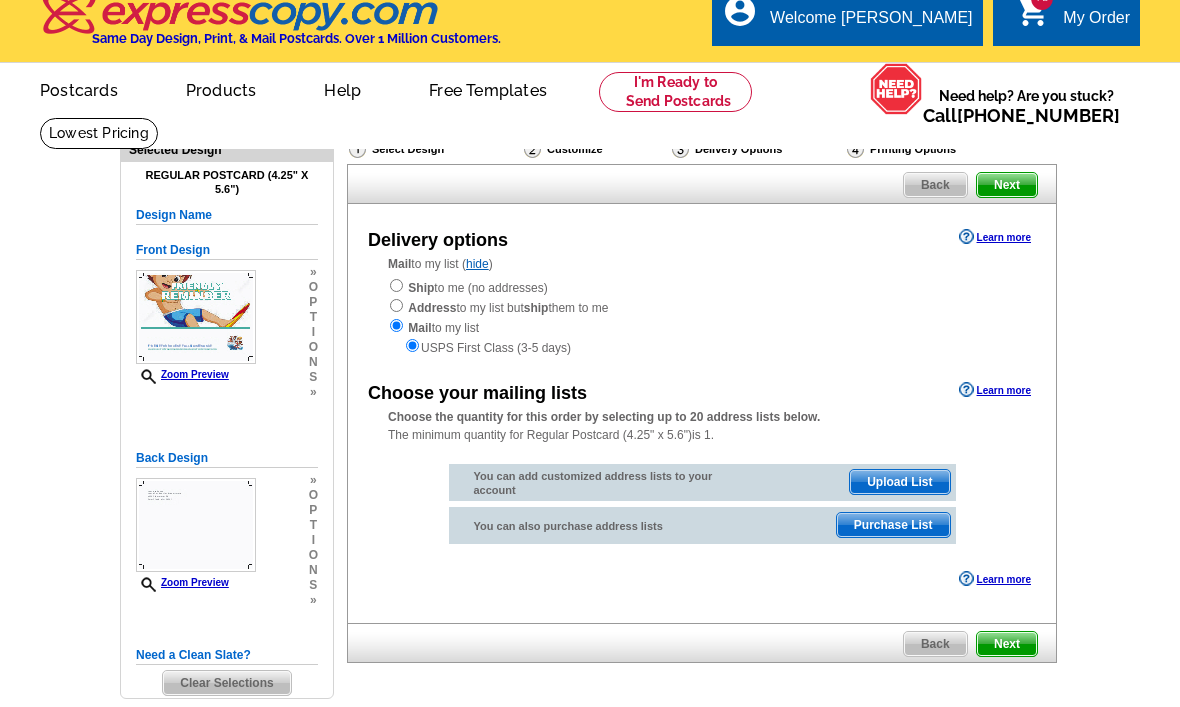 scroll, scrollTop: 16, scrollLeft: 0, axis: vertical 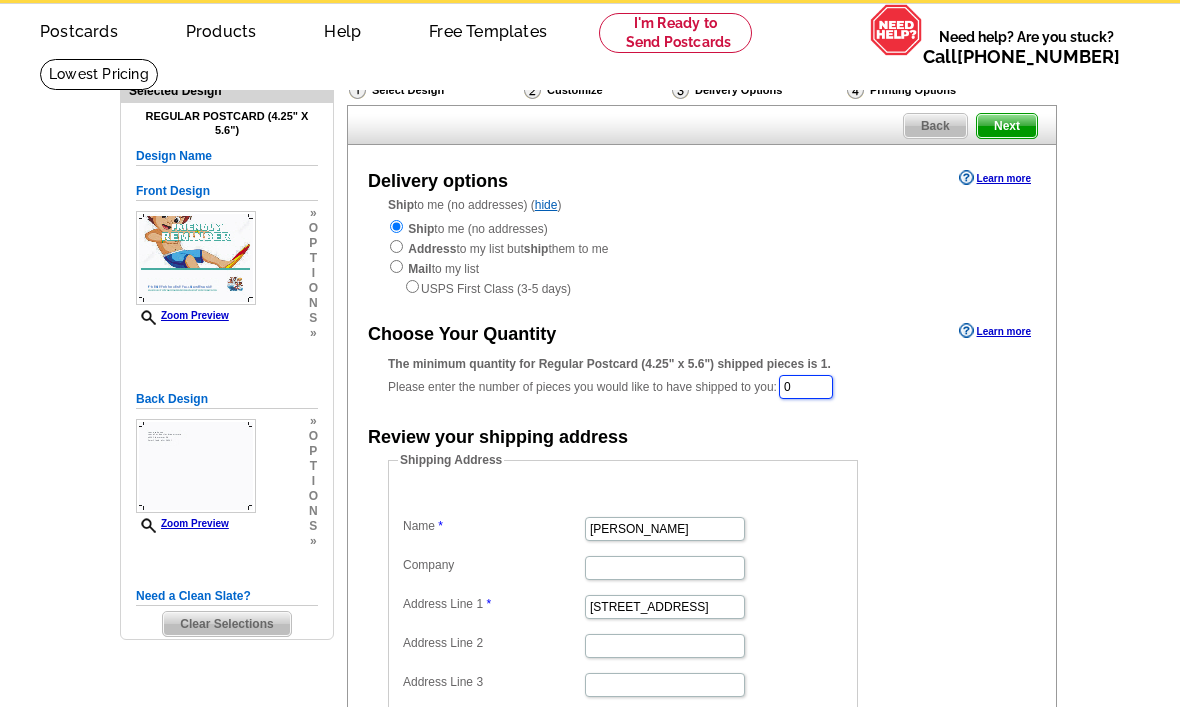 click on "0" at bounding box center (806, 387) 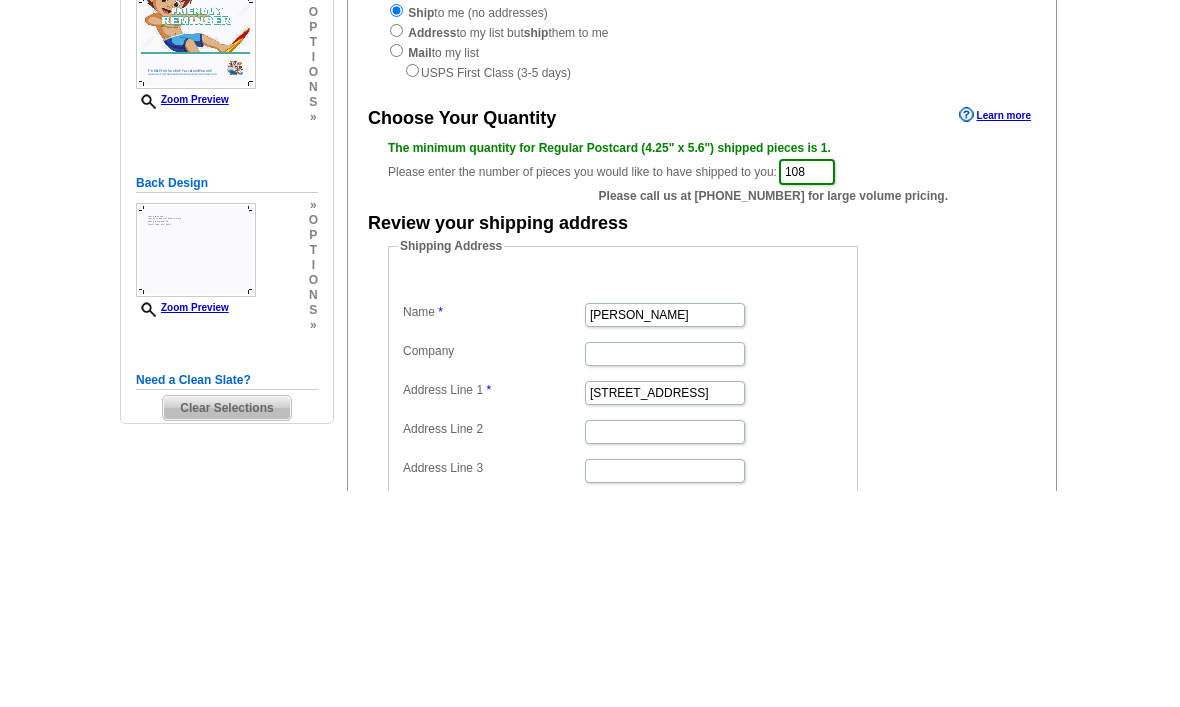 scroll, scrollTop: 291, scrollLeft: 0, axis: vertical 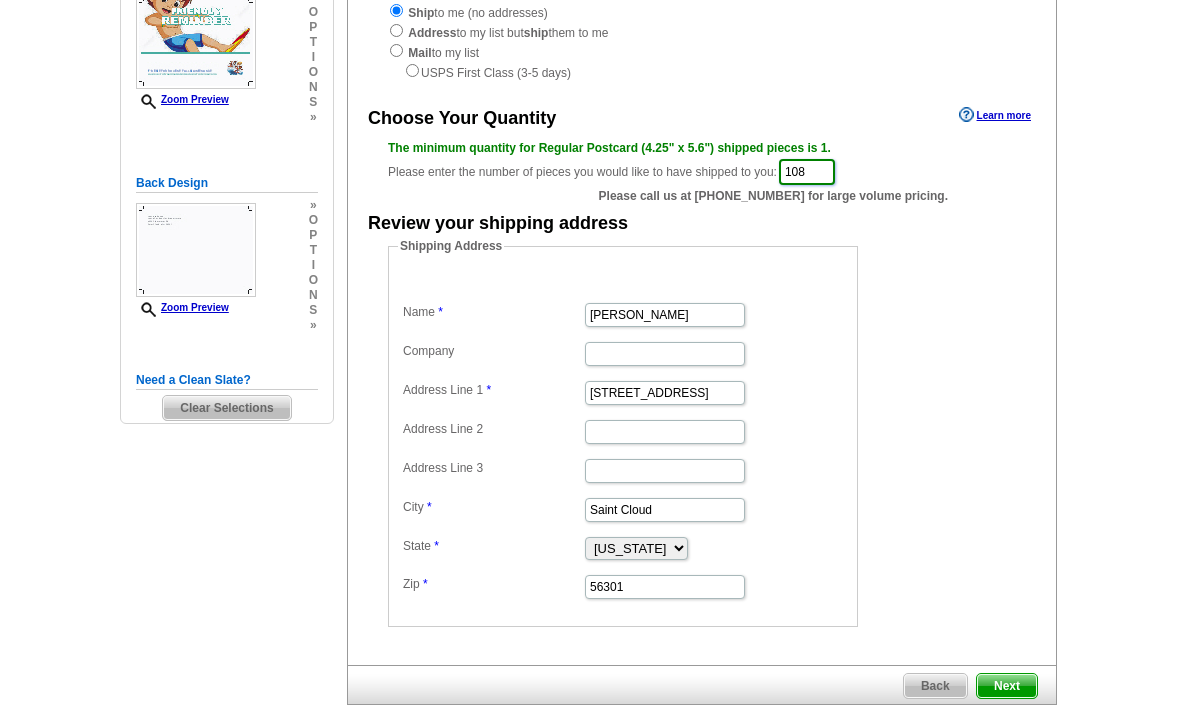 click on "108" at bounding box center [807, 172] 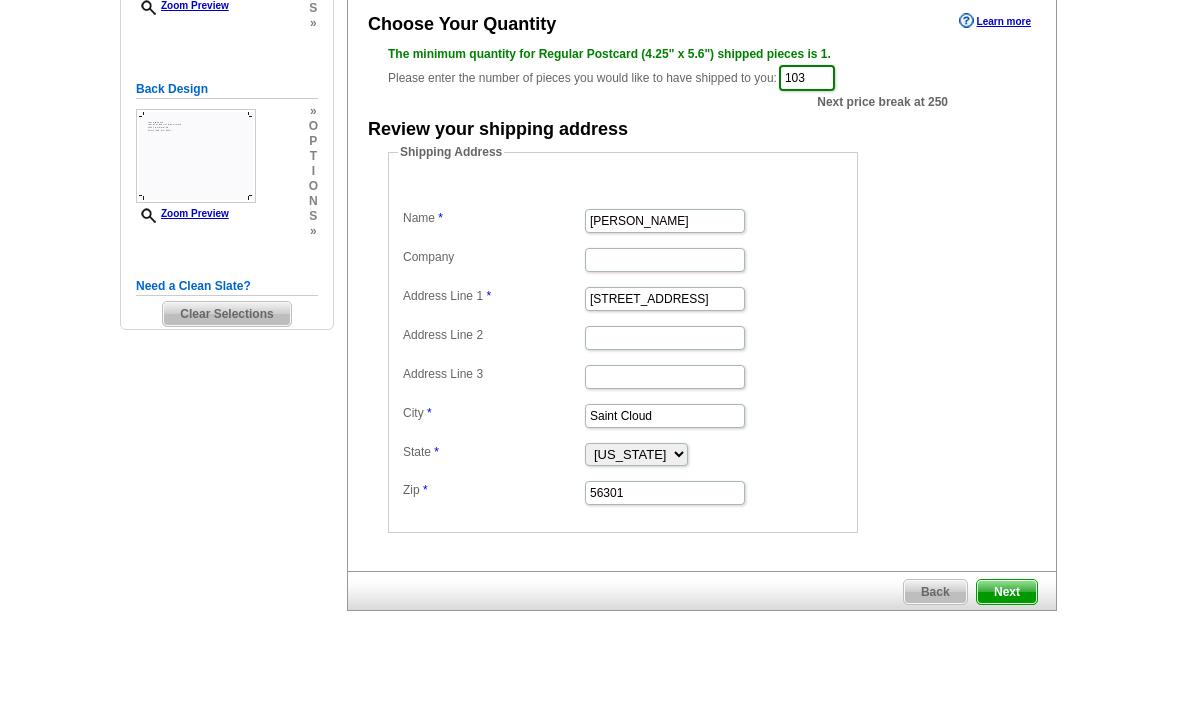 scroll, scrollTop: 386, scrollLeft: 0, axis: vertical 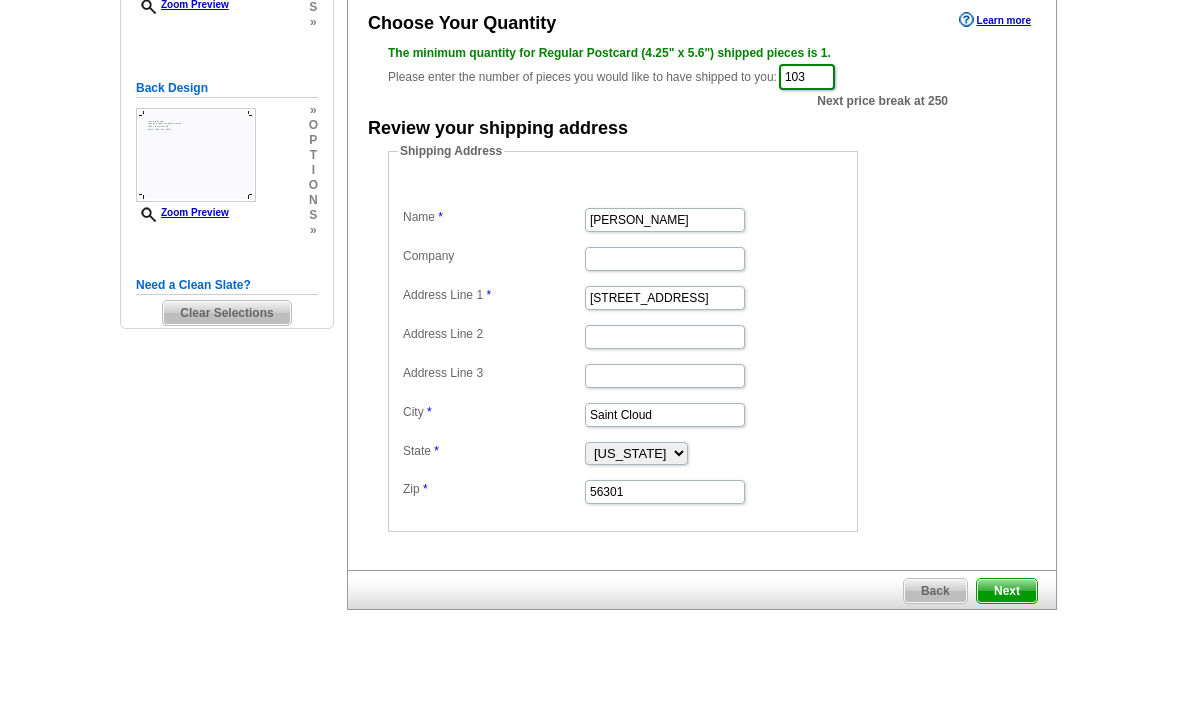 type on "103" 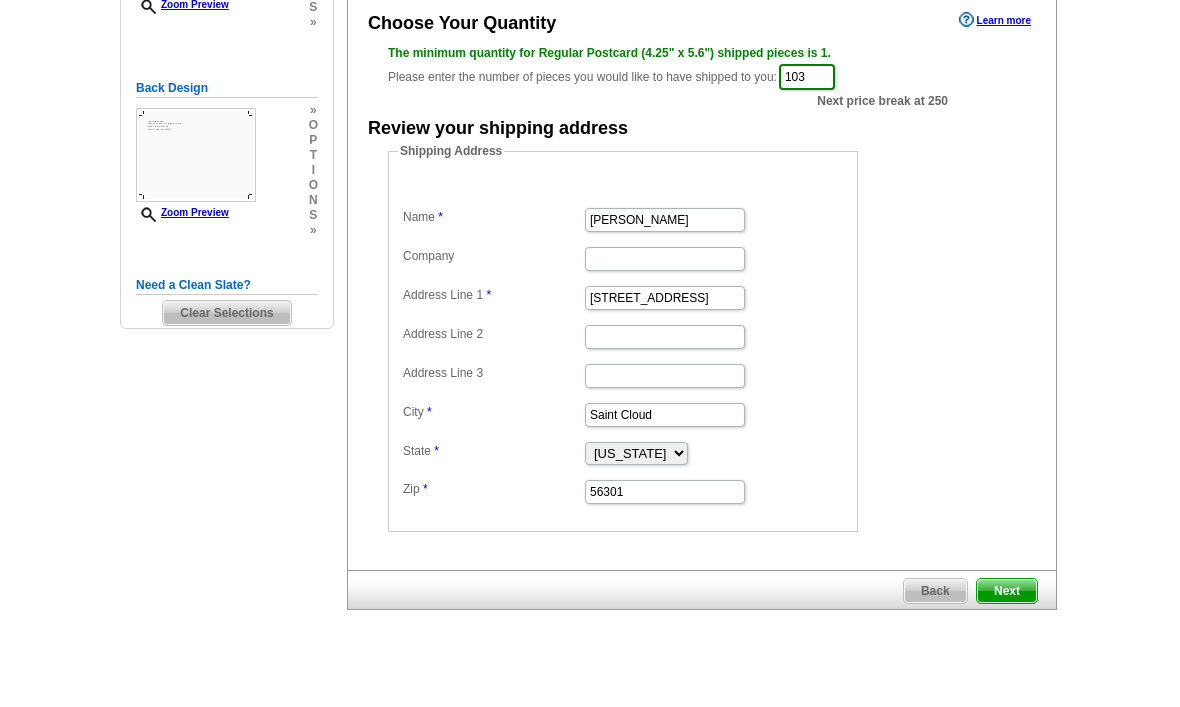 click on "Next" at bounding box center (1007, 591) 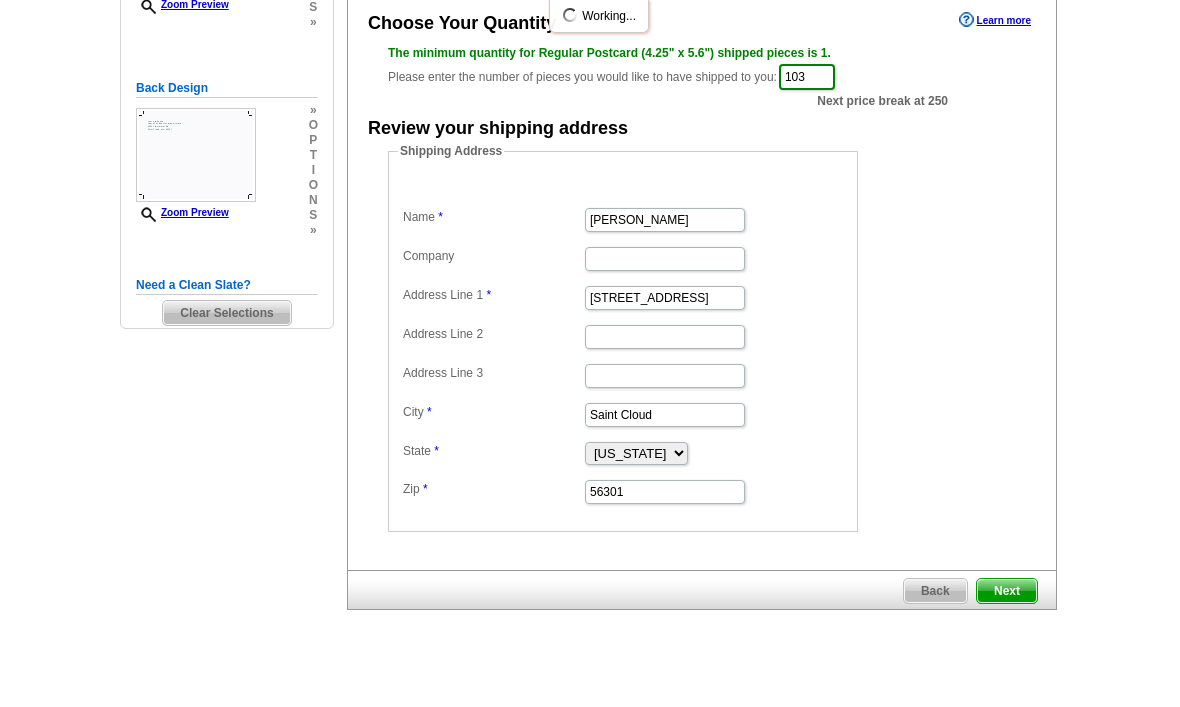 click on "Next" at bounding box center [1007, 591] 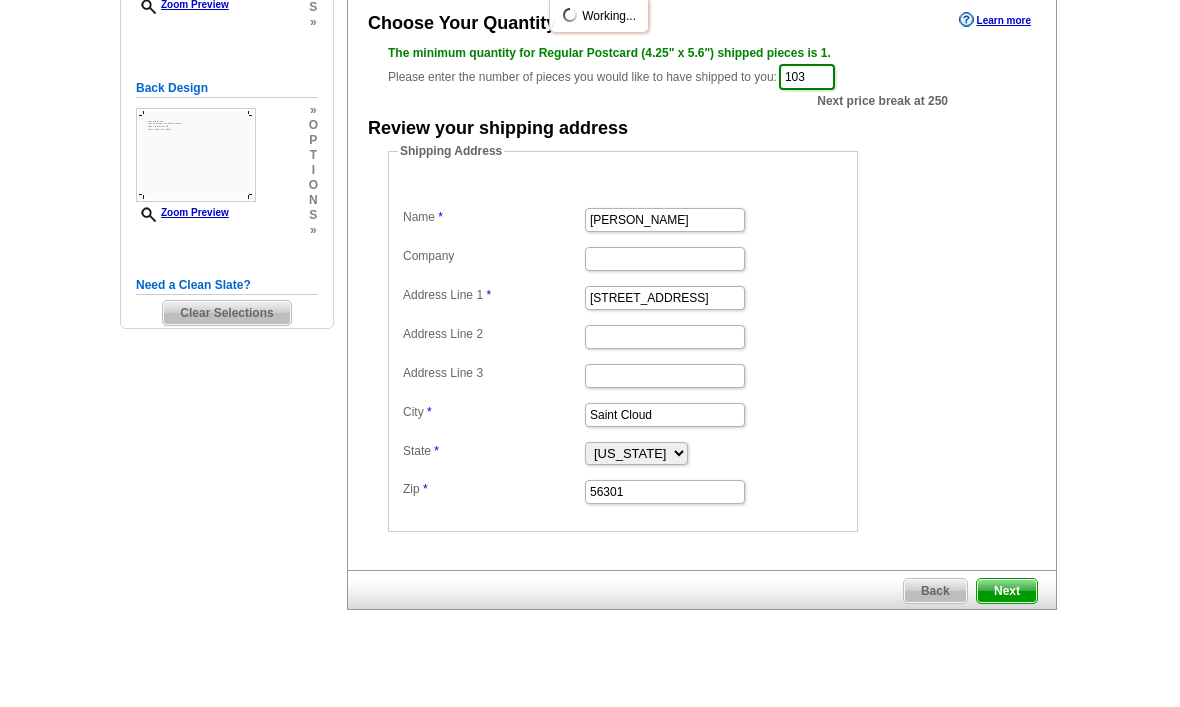 click on "Next" at bounding box center (1007, 591) 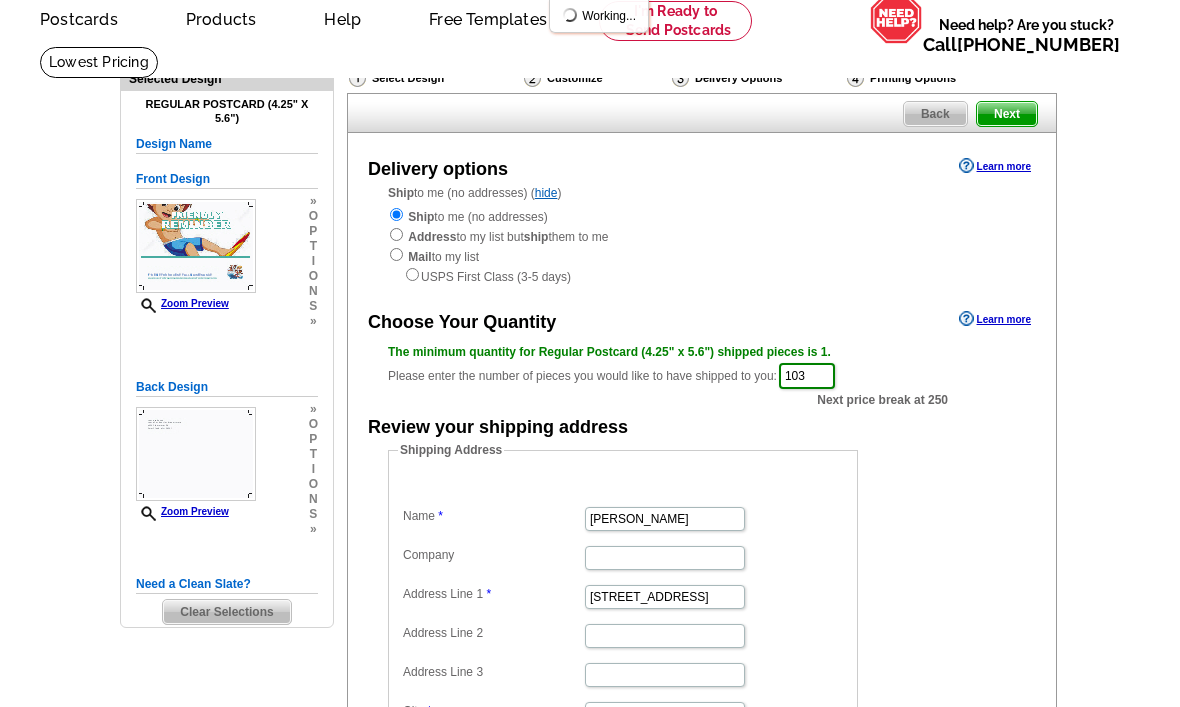 scroll, scrollTop: 85, scrollLeft: 0, axis: vertical 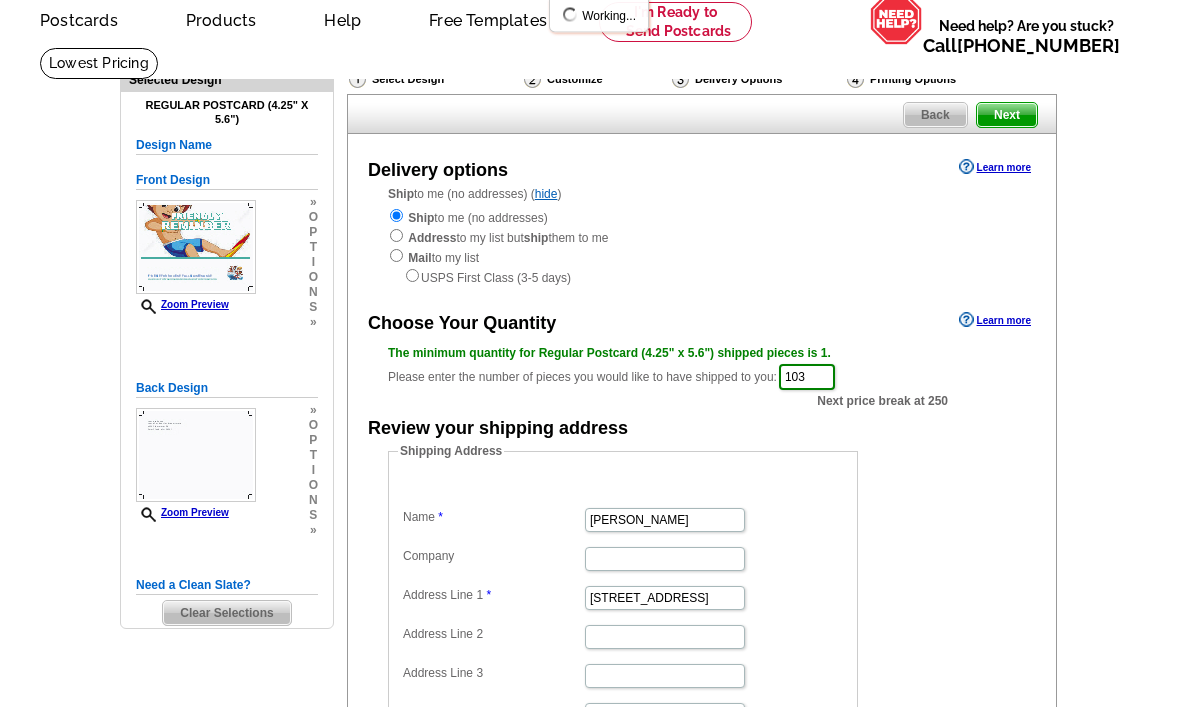 click on "Printing Options" at bounding box center [934, 80] 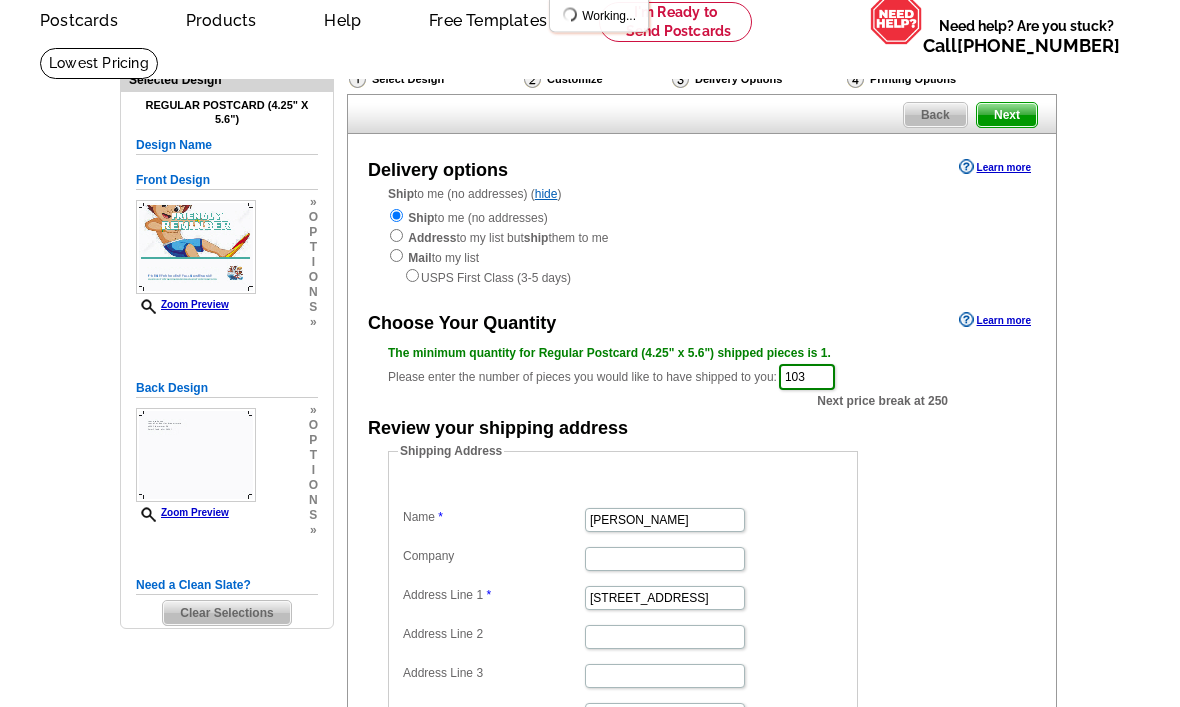 click on "Next" at bounding box center [1007, 116] 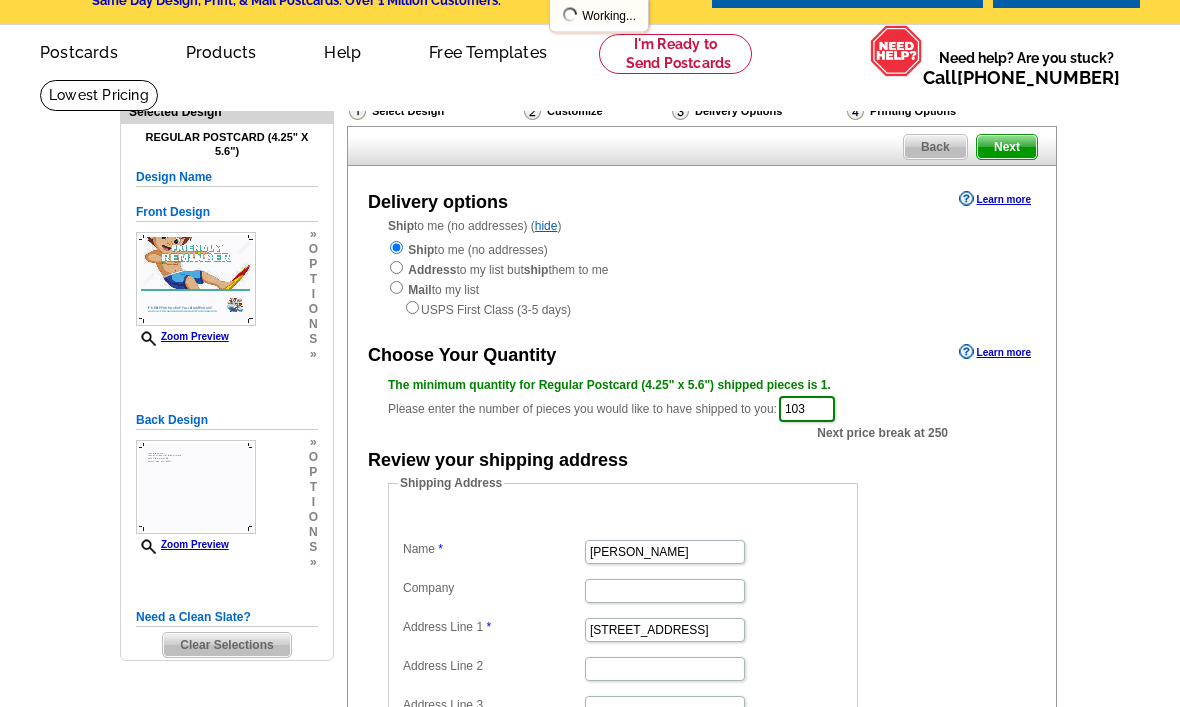scroll, scrollTop: 0, scrollLeft: 0, axis: both 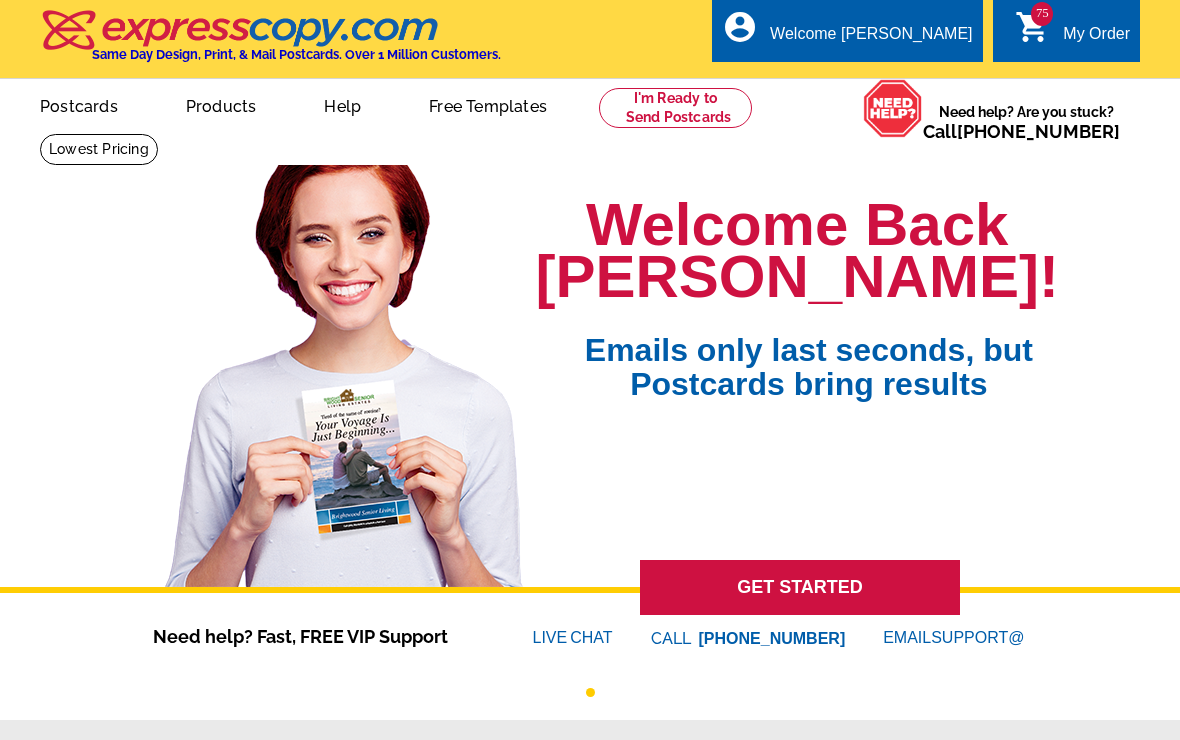 click on "75
shopping_cart
My Order" at bounding box center [1072, 34] 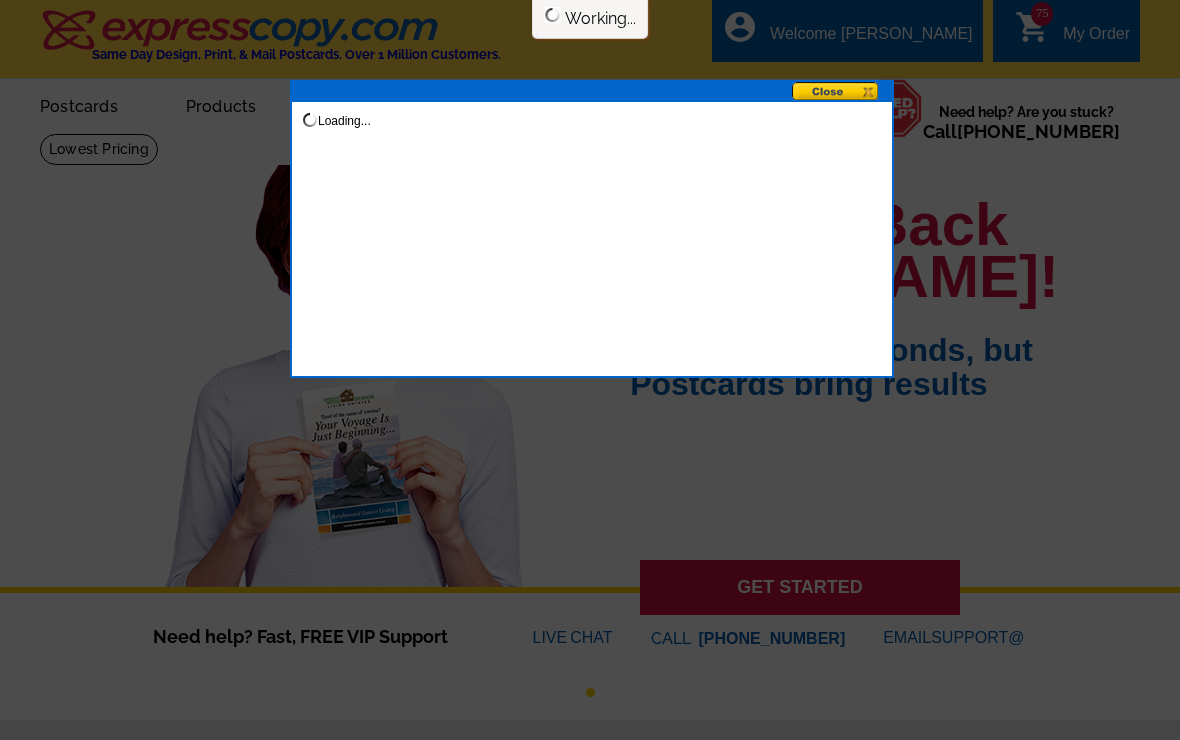 click at bounding box center (590, 370) 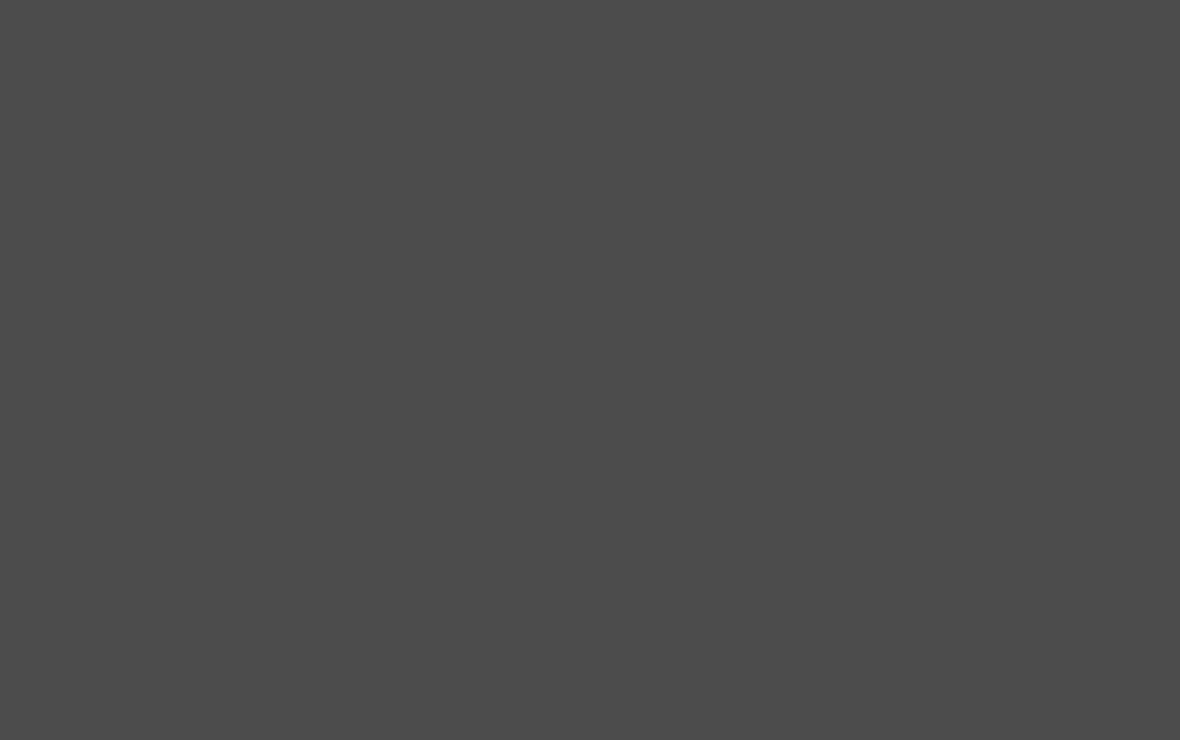 scroll, scrollTop: 12914, scrollLeft: 0, axis: vertical 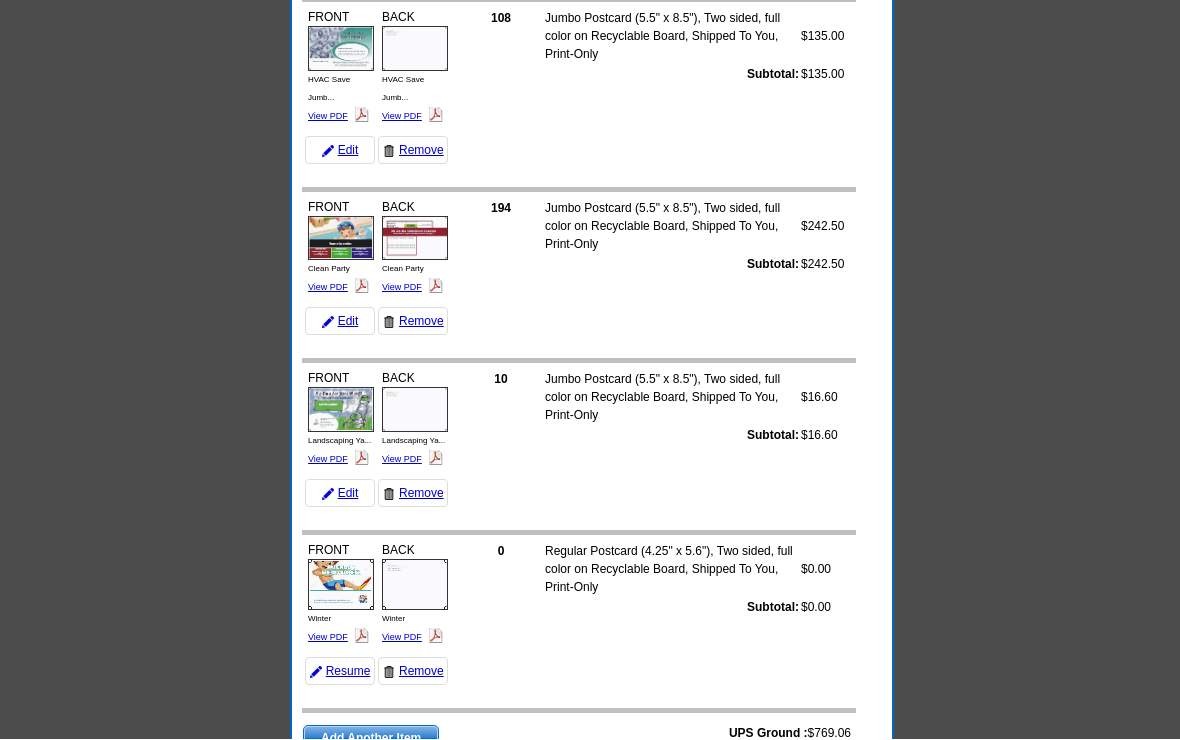 click on "Remove" at bounding box center (413, 672) 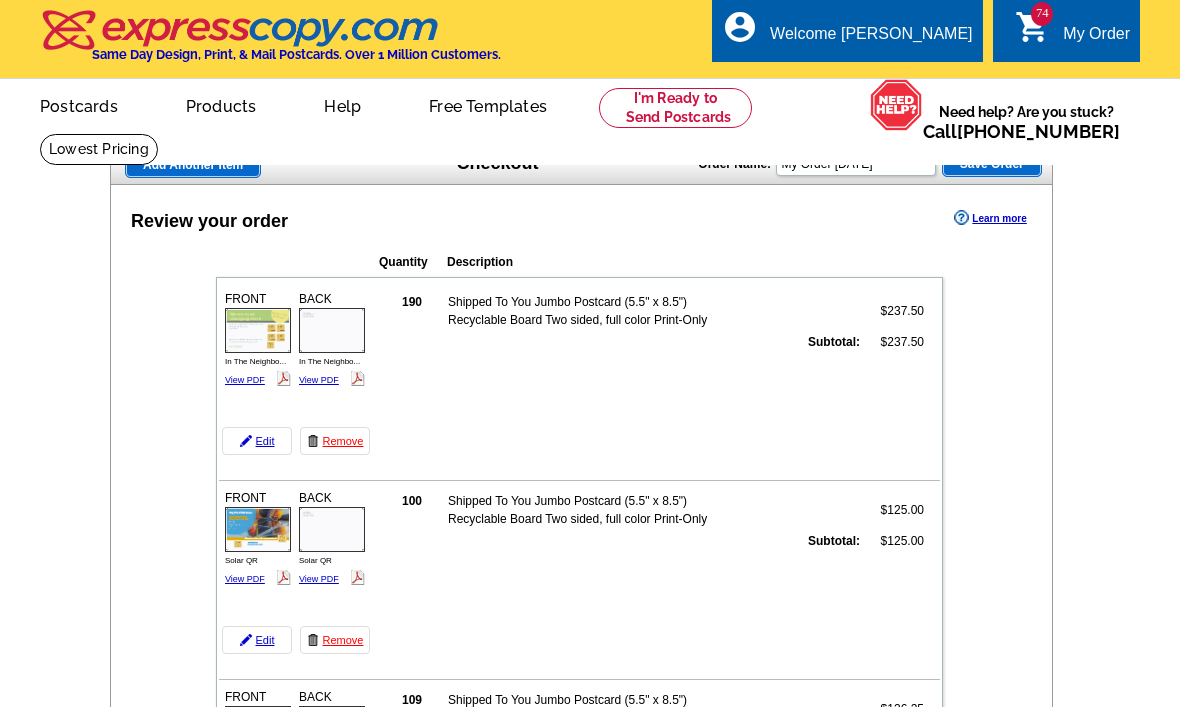 scroll, scrollTop: 74, scrollLeft: 0, axis: vertical 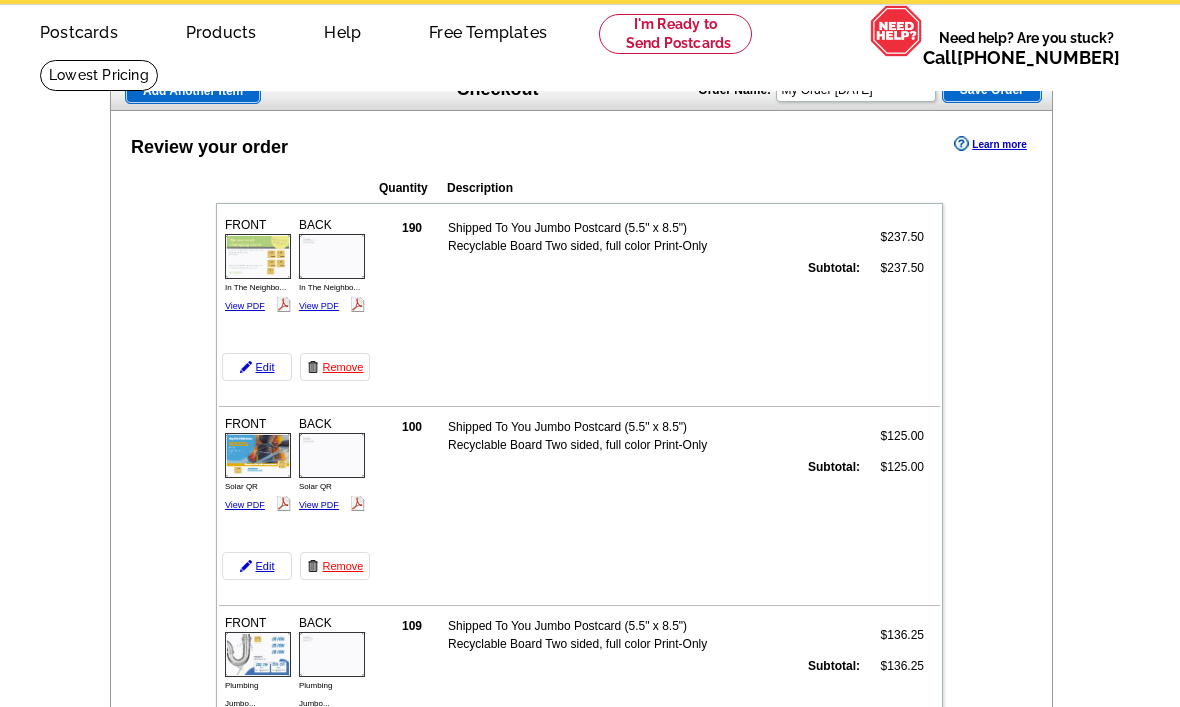 click on "Welcome back  [PERSON_NAME]
My Account
Logout
local_phone
Same Day Design, Print, & Mail Postcards. Over 1 Million Customers.
account_circle
Welcome [PERSON_NAME]
My Account Logout
74
shopping_cart
My Order
picture_in_picture
Postcards
store_mall_directory
Products
keyboard_arrow_down
Postcards
More Help" at bounding box center (590, 8288) 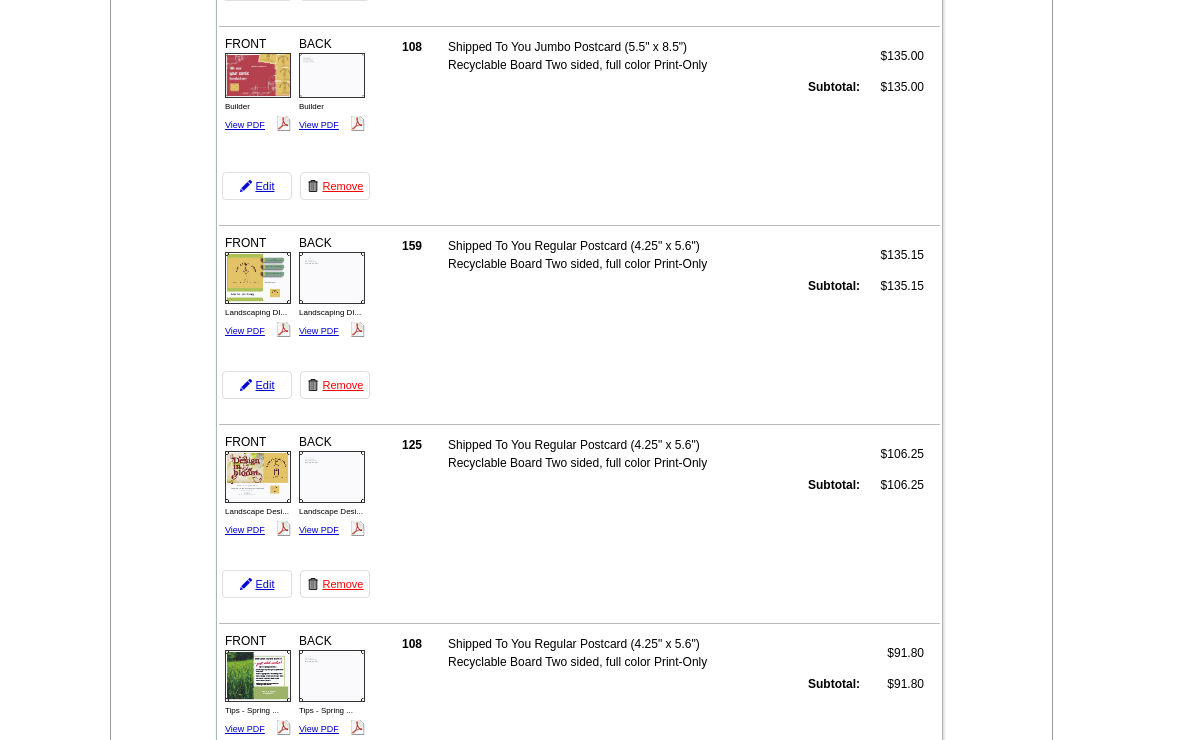 scroll, scrollTop: 0, scrollLeft: 0, axis: both 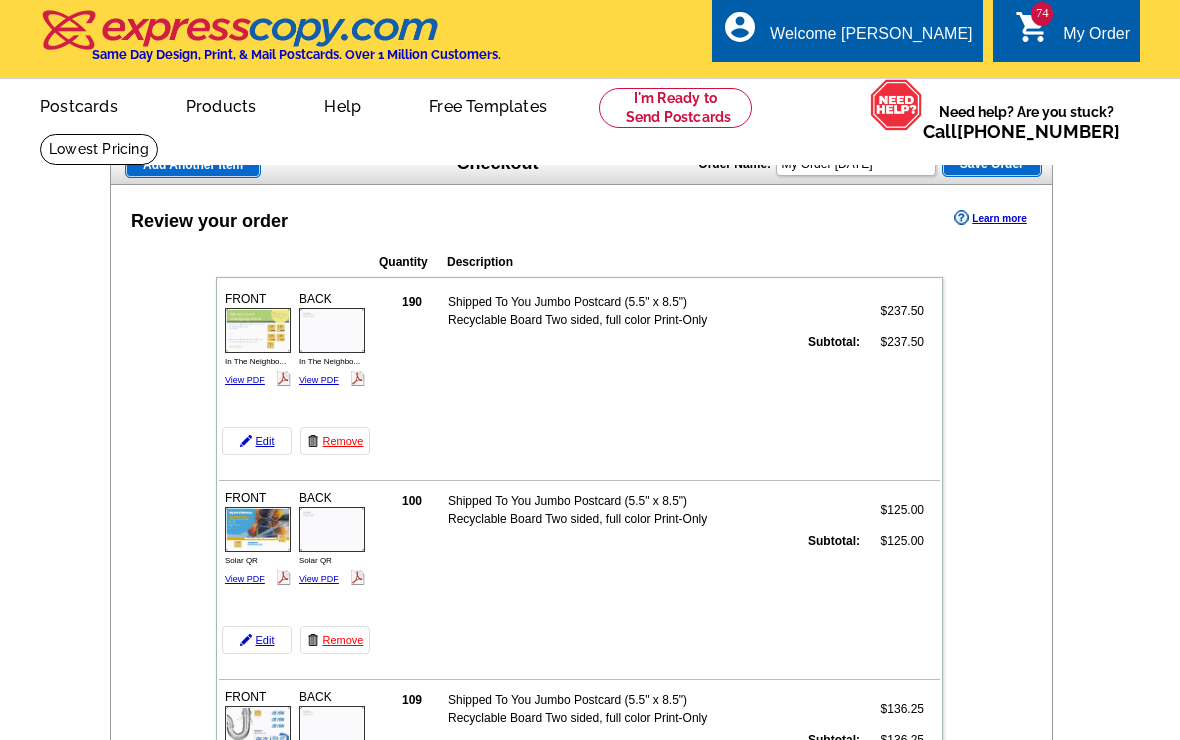 click on "View PDF" at bounding box center [245, 380] 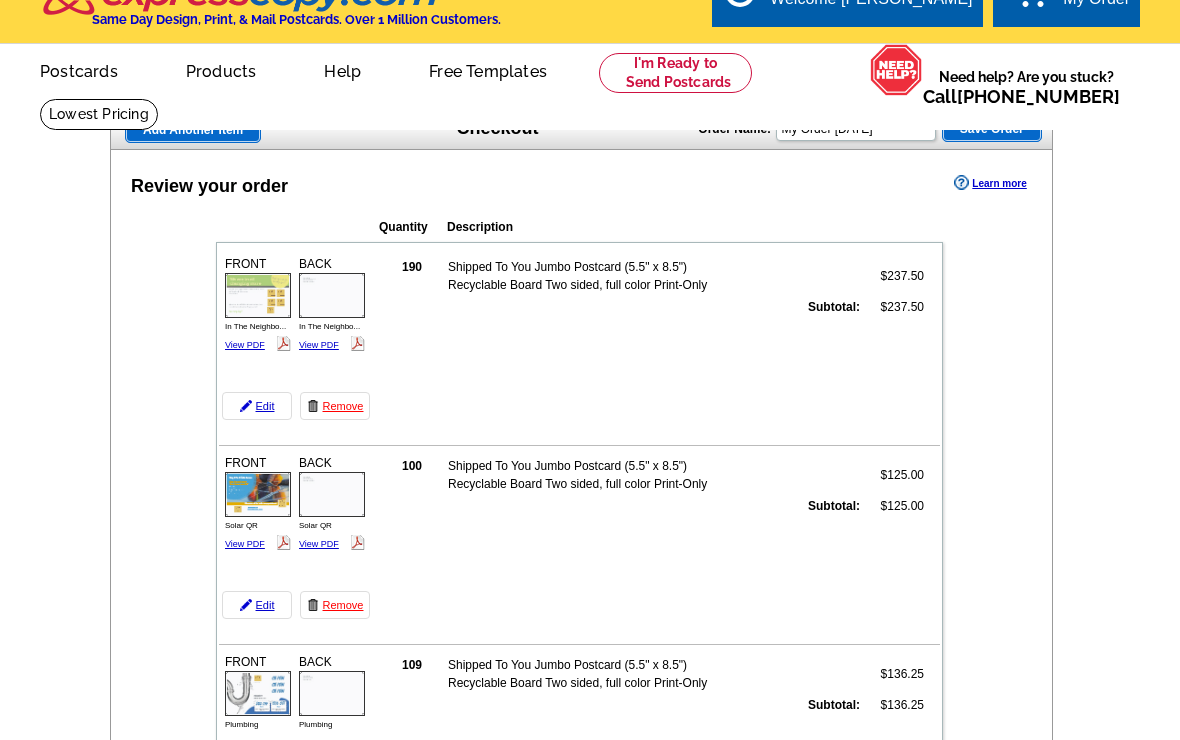 scroll, scrollTop: 96, scrollLeft: 0, axis: vertical 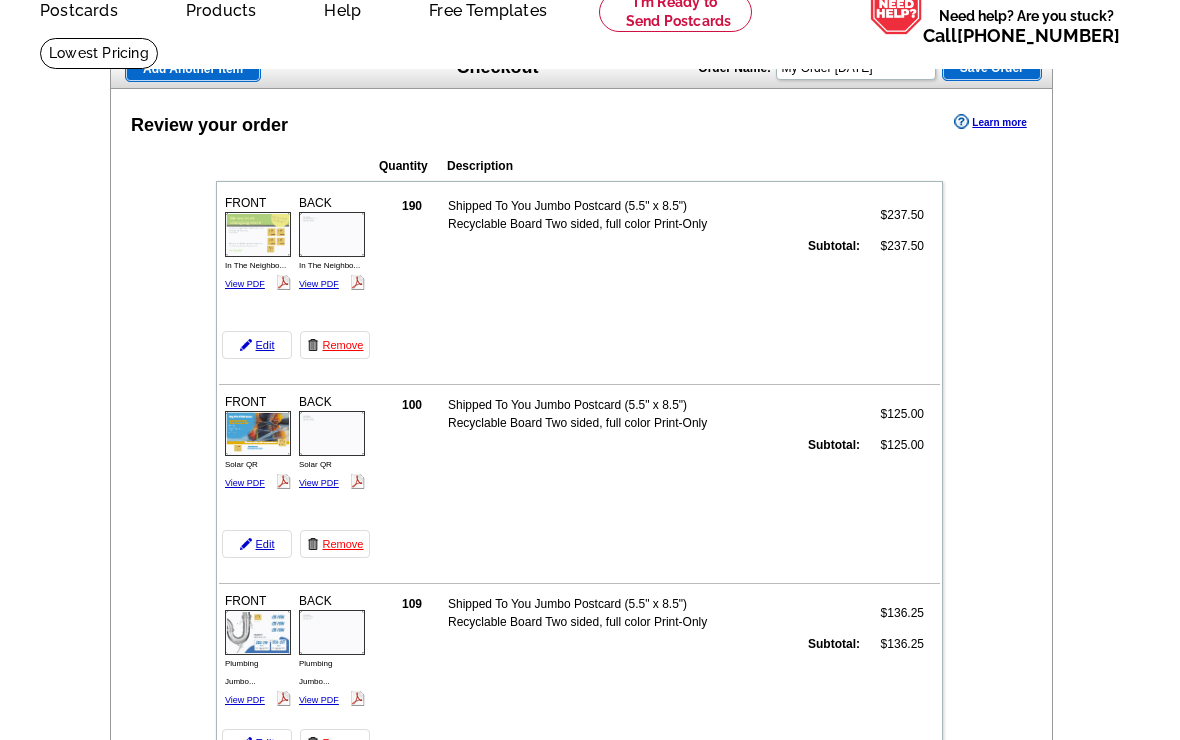 click on "View PDF" at bounding box center [245, 483] 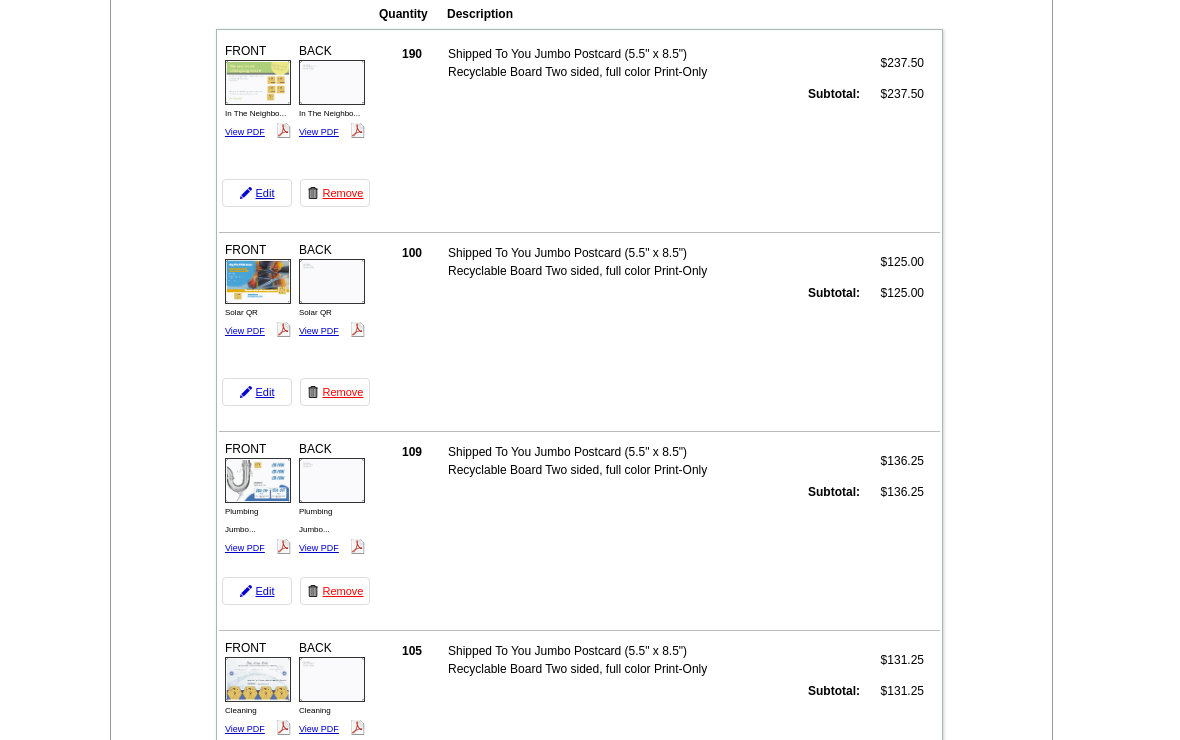 scroll, scrollTop: 119, scrollLeft: 0, axis: vertical 